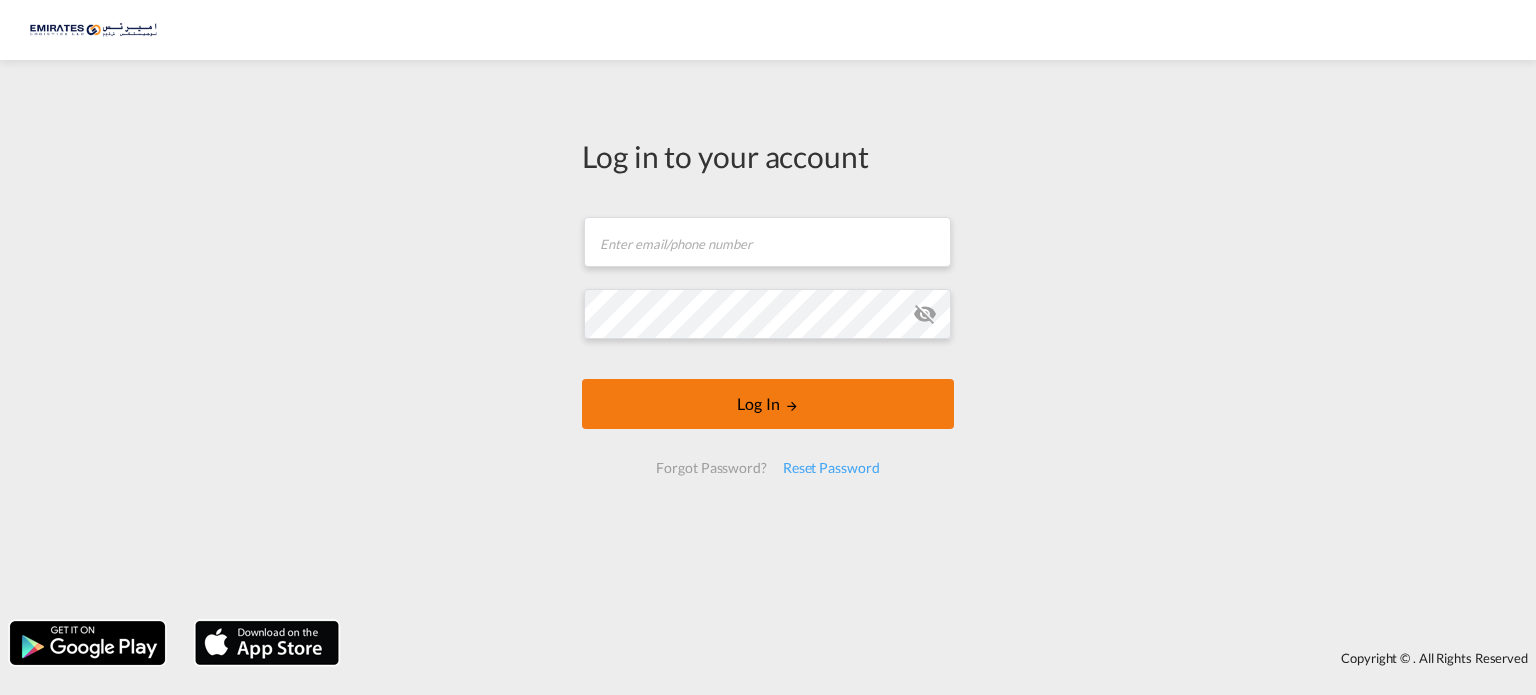 scroll, scrollTop: 0, scrollLeft: 0, axis: both 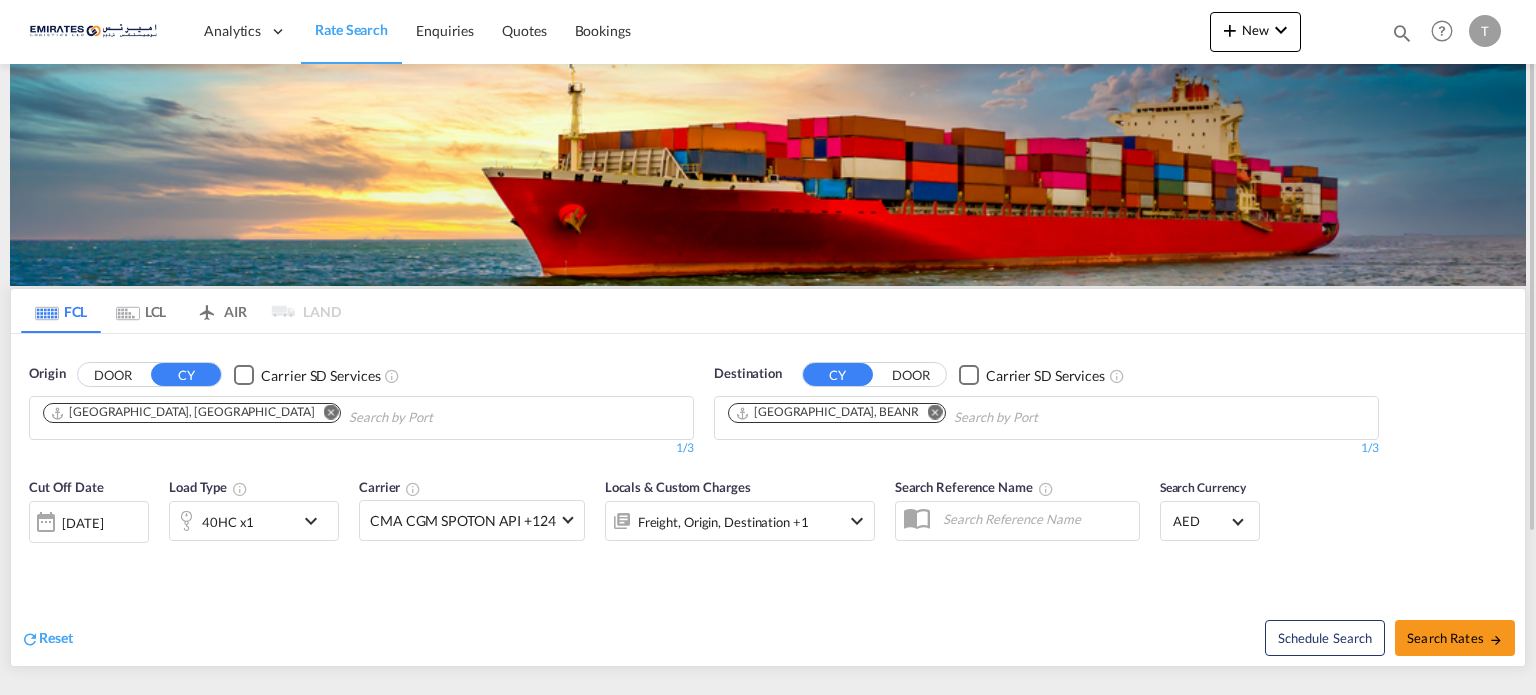 click at bounding box center [935, 412] 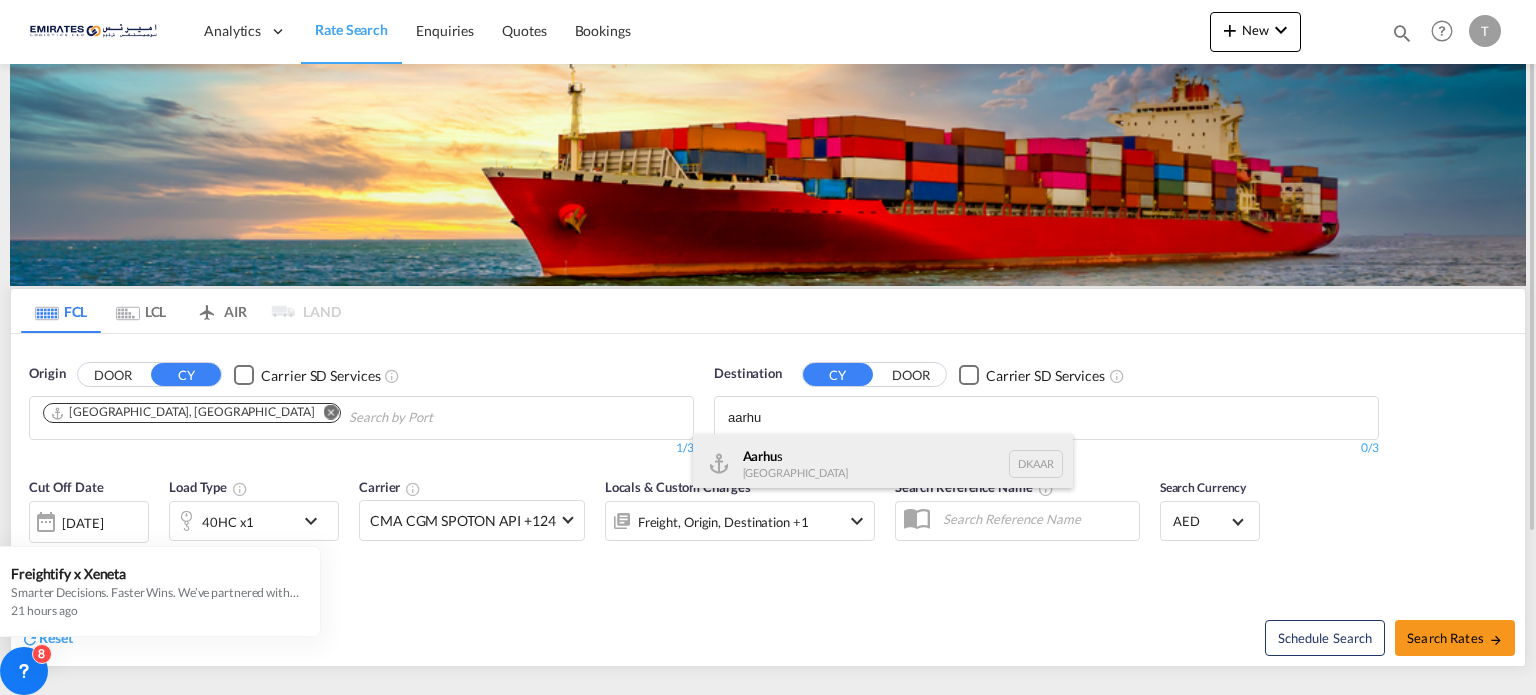 type on "aarhu" 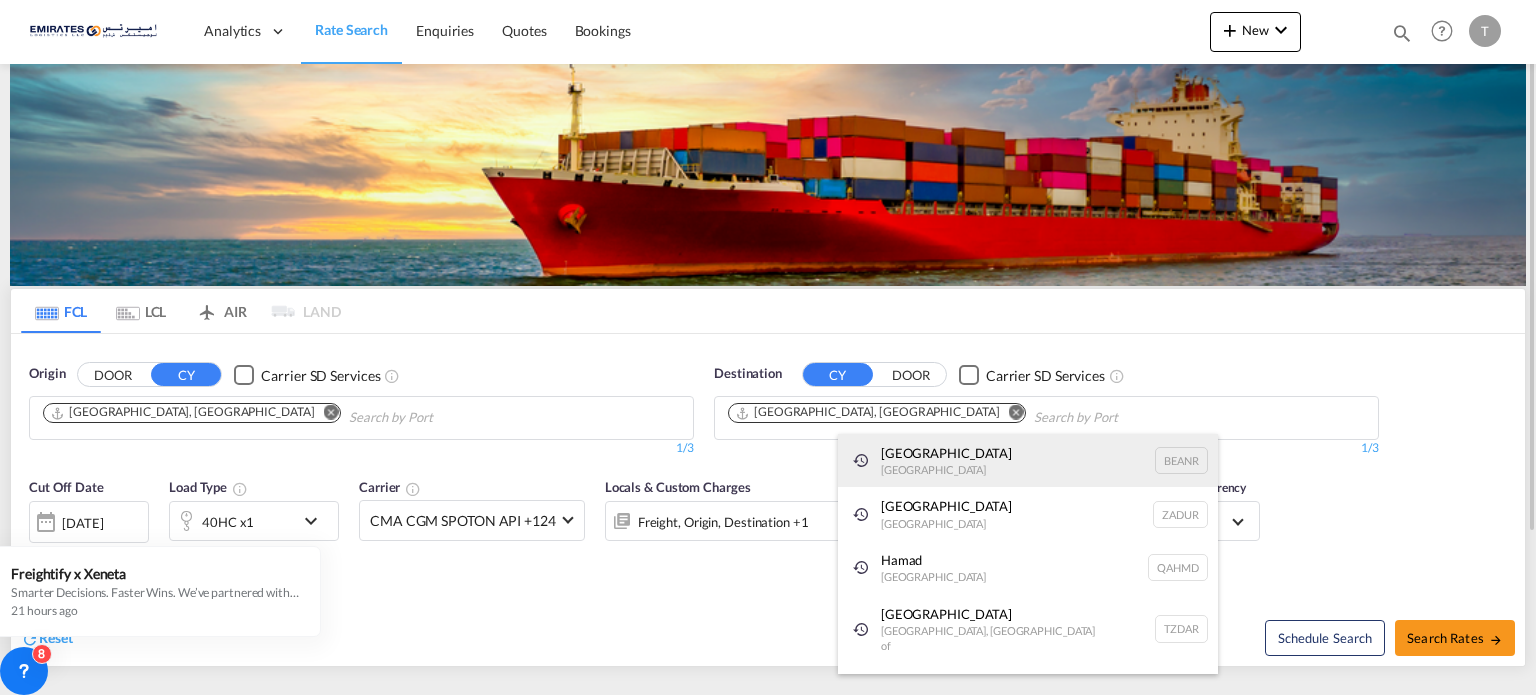 click on "[GEOGRAPHIC_DATA]
[GEOGRAPHIC_DATA]
BEANR" at bounding box center [1028, 461] 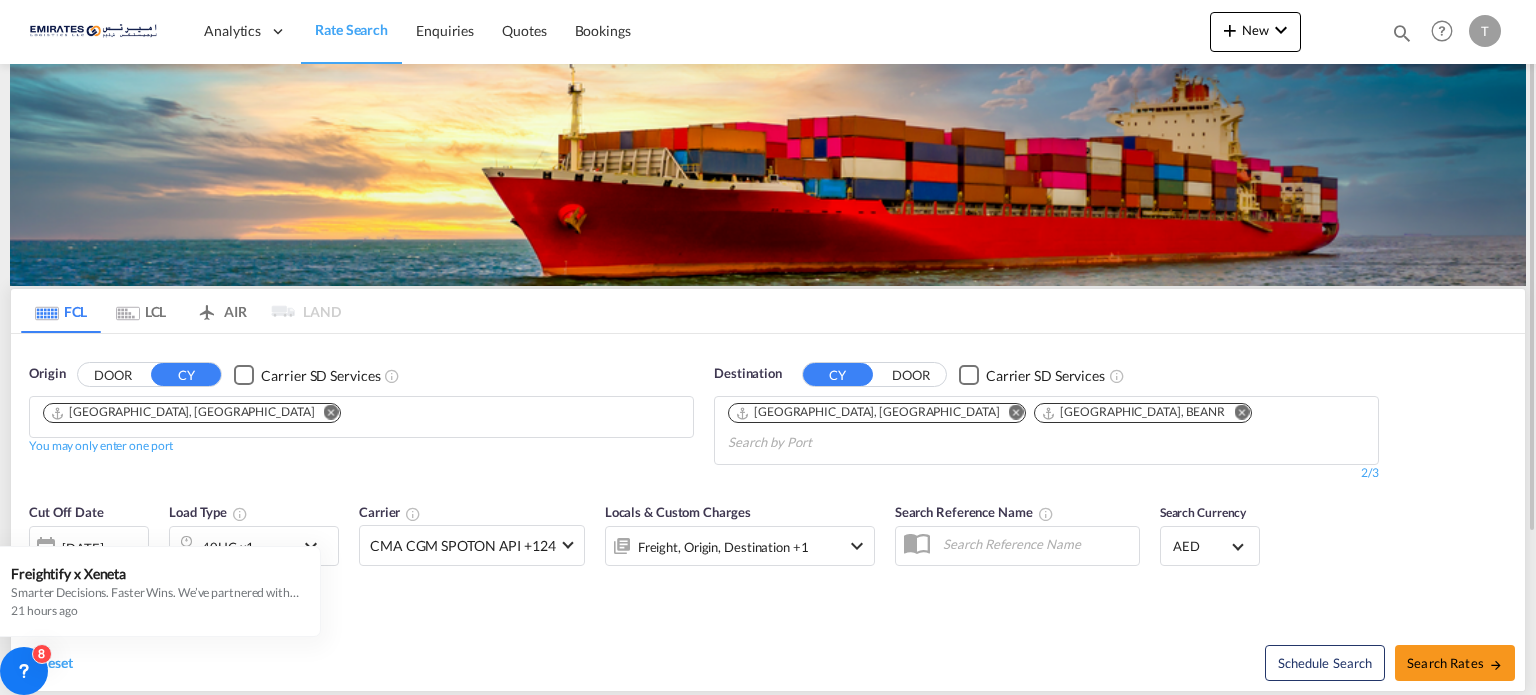 type 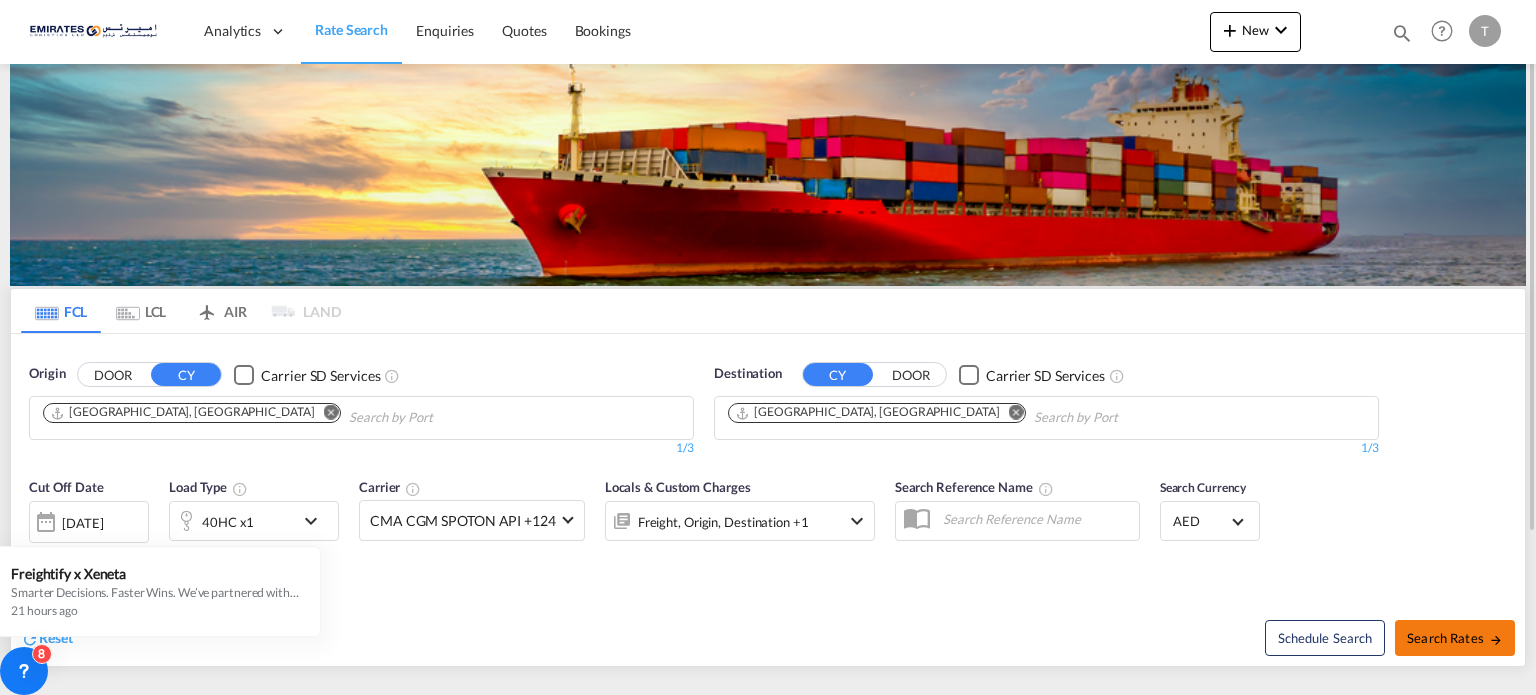 click on "Search Rates" at bounding box center (1455, 638) 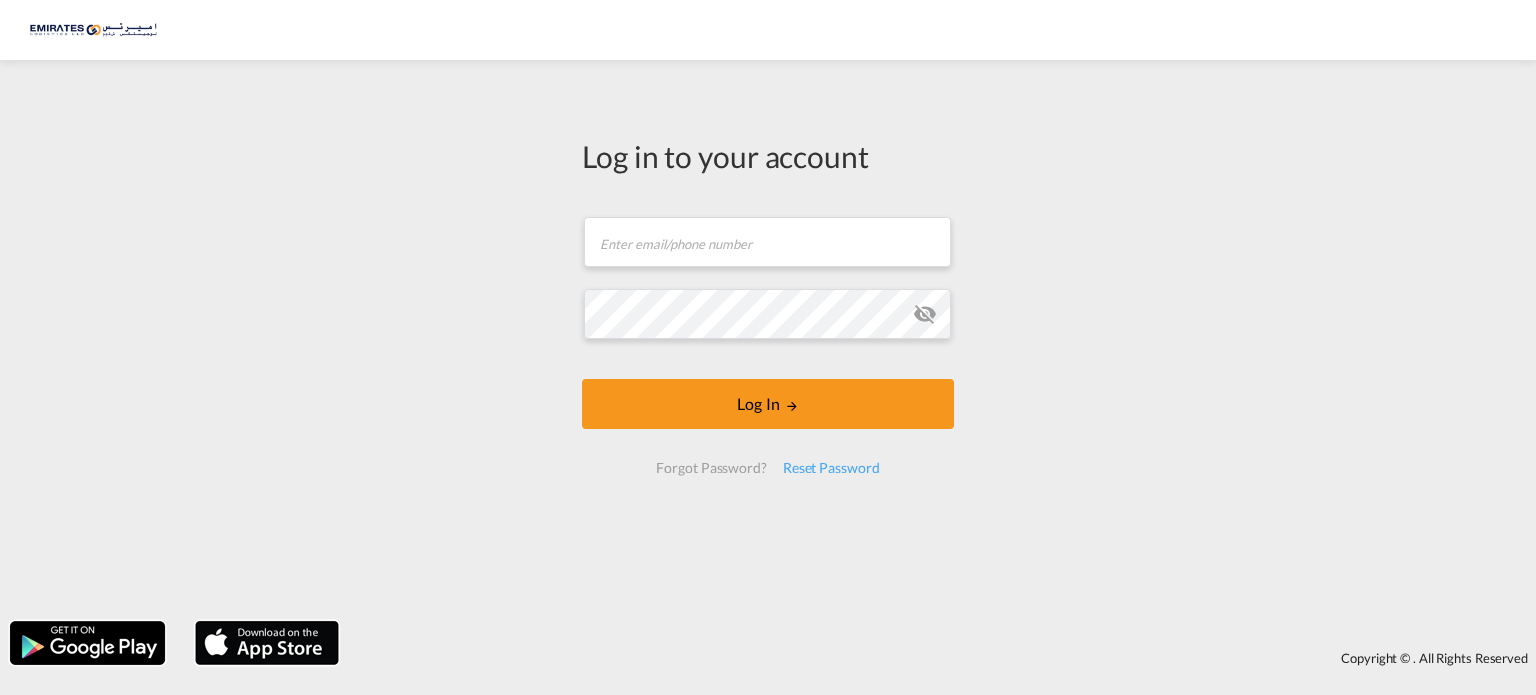 scroll, scrollTop: 0, scrollLeft: 0, axis: both 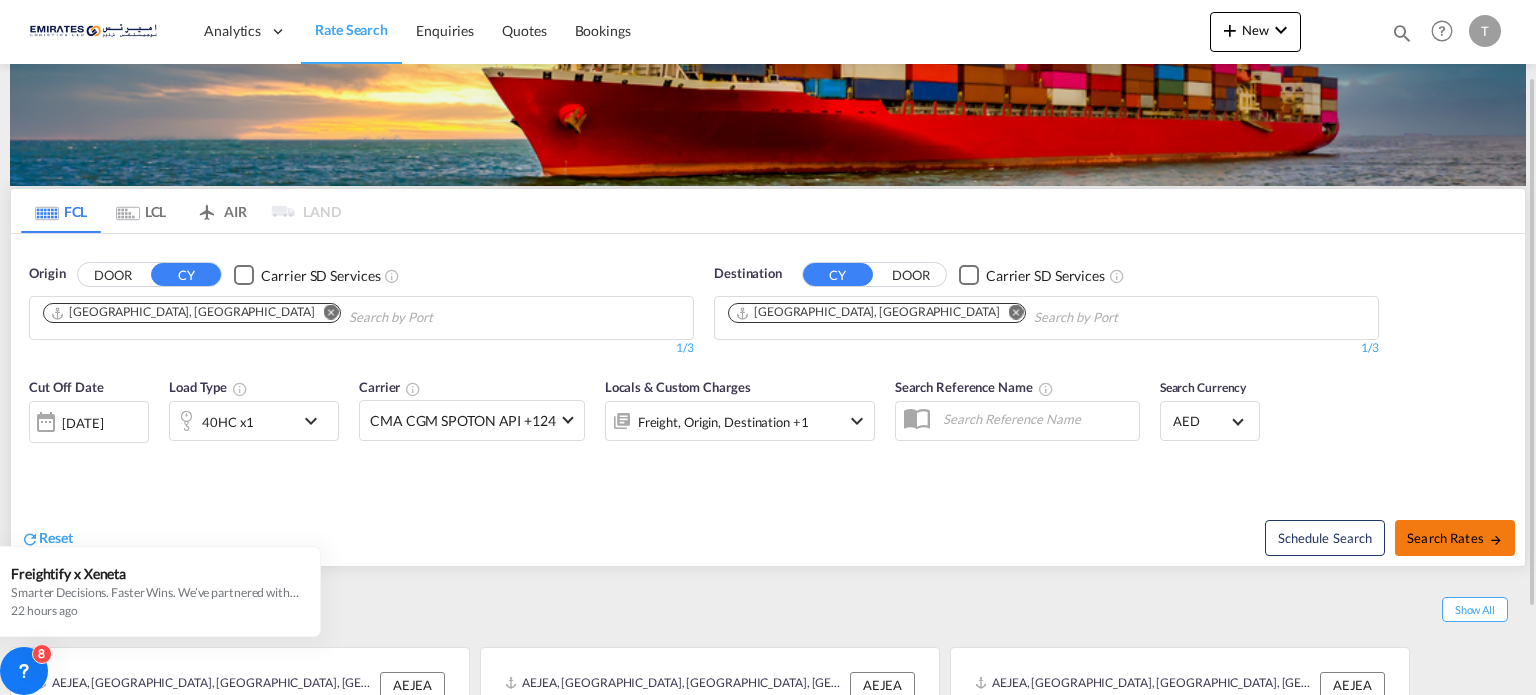 click on "Search Rates" at bounding box center [1455, 538] 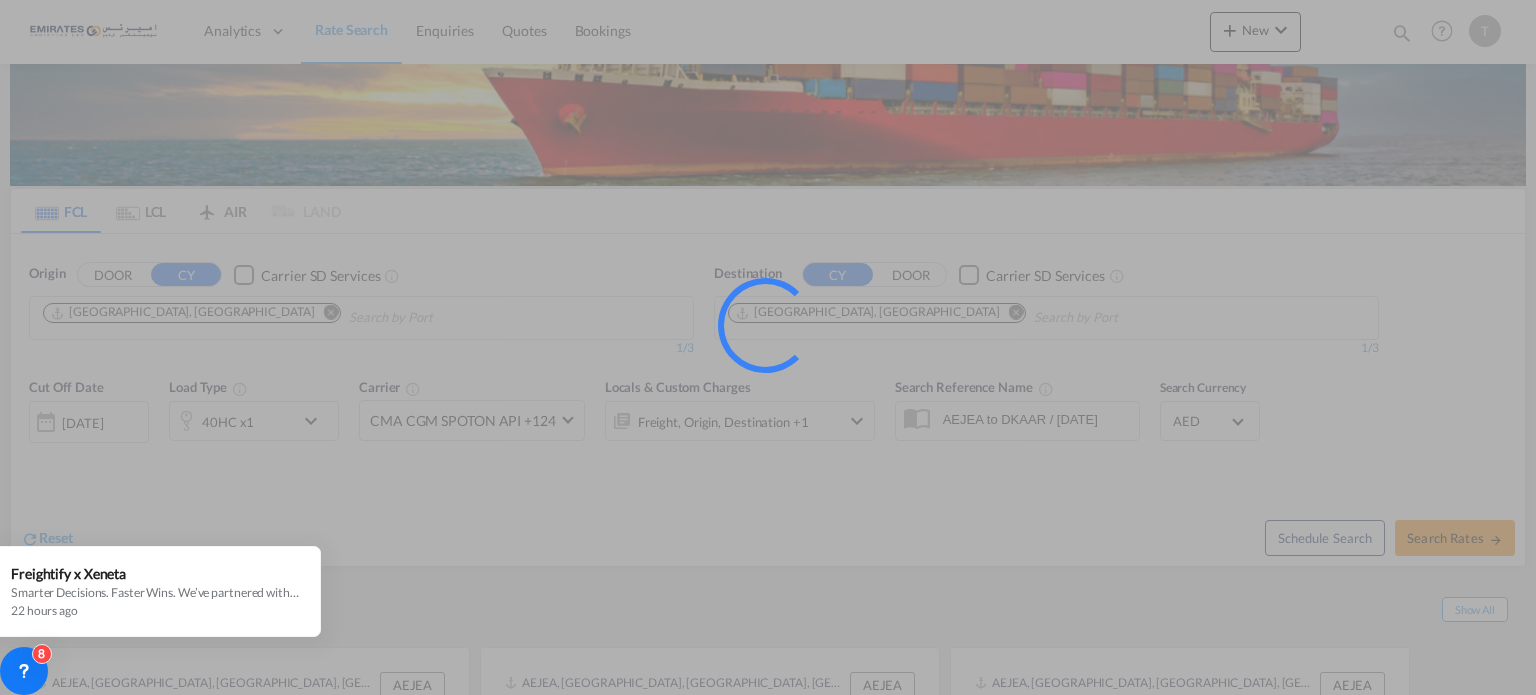 scroll, scrollTop: 0, scrollLeft: 0, axis: both 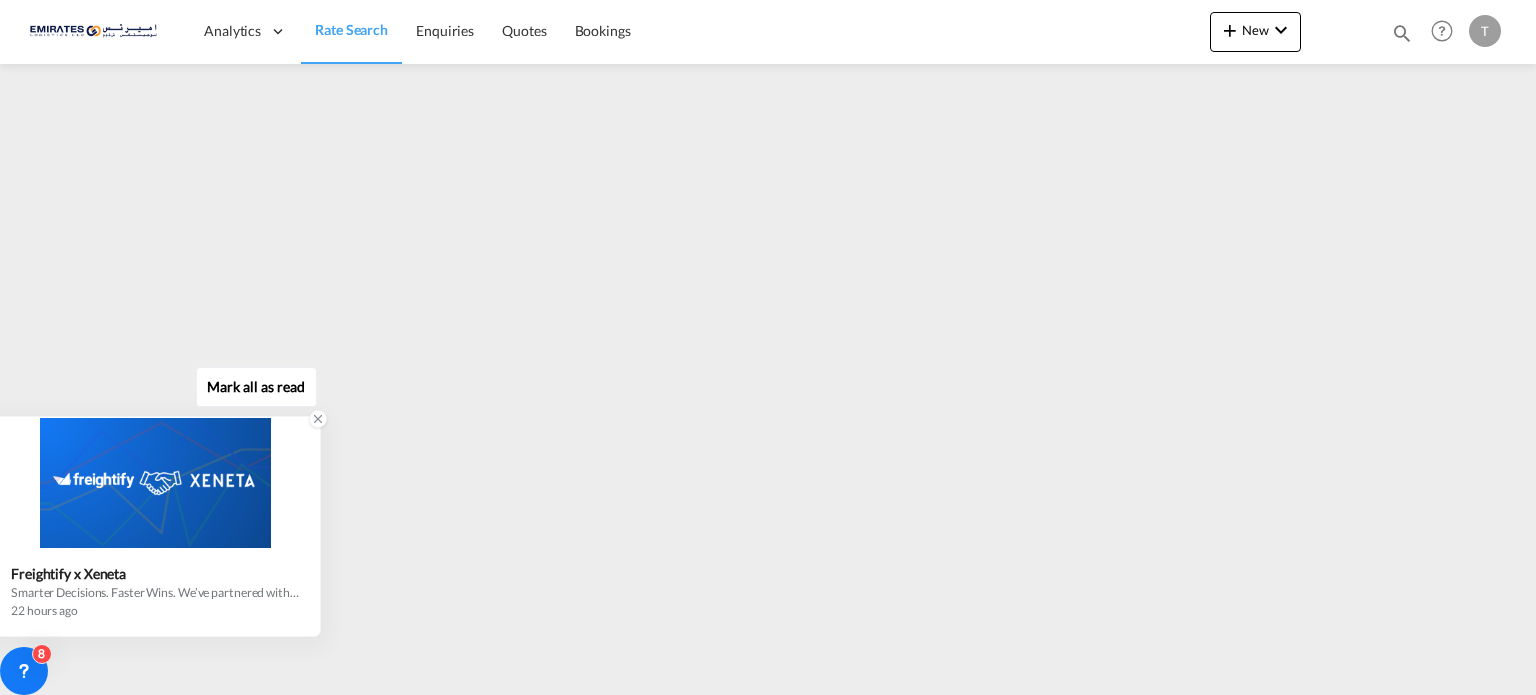 click 